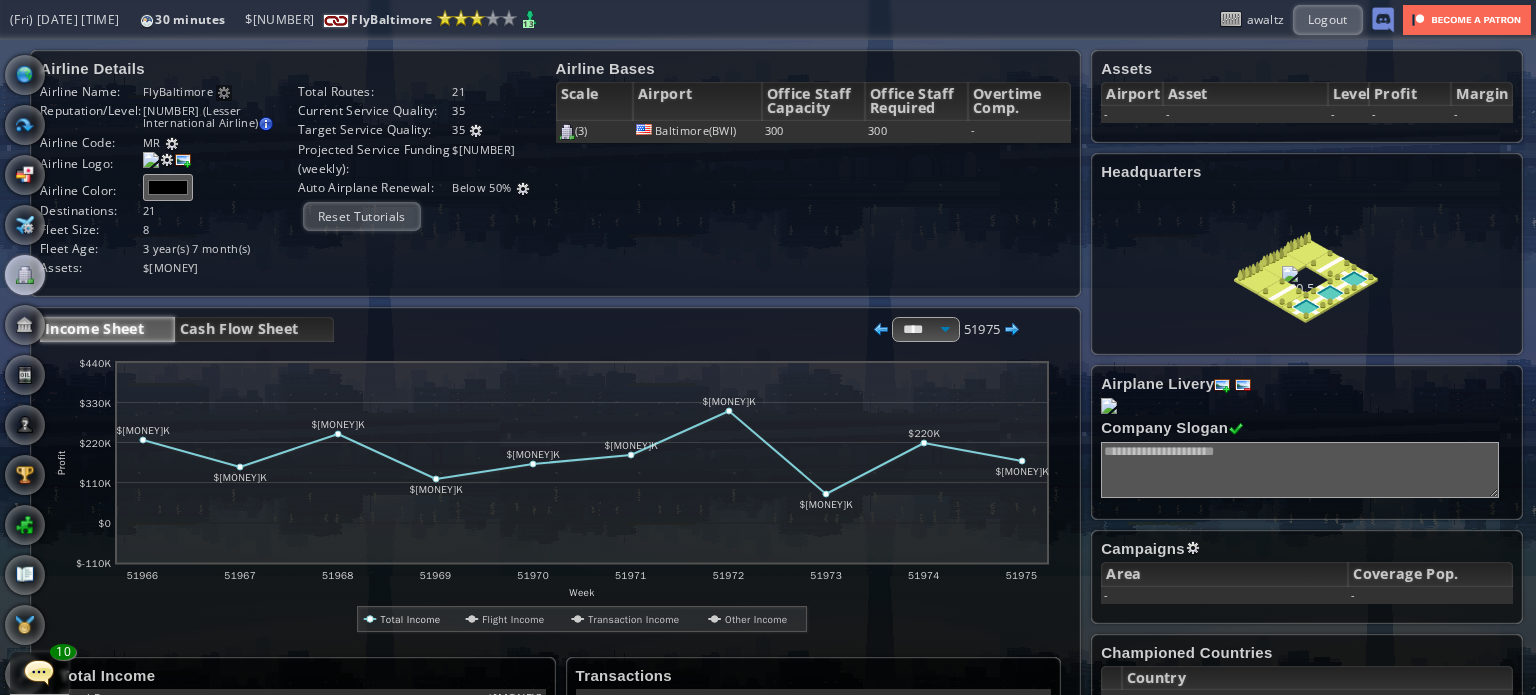 scroll, scrollTop: 0, scrollLeft: 0, axis: both 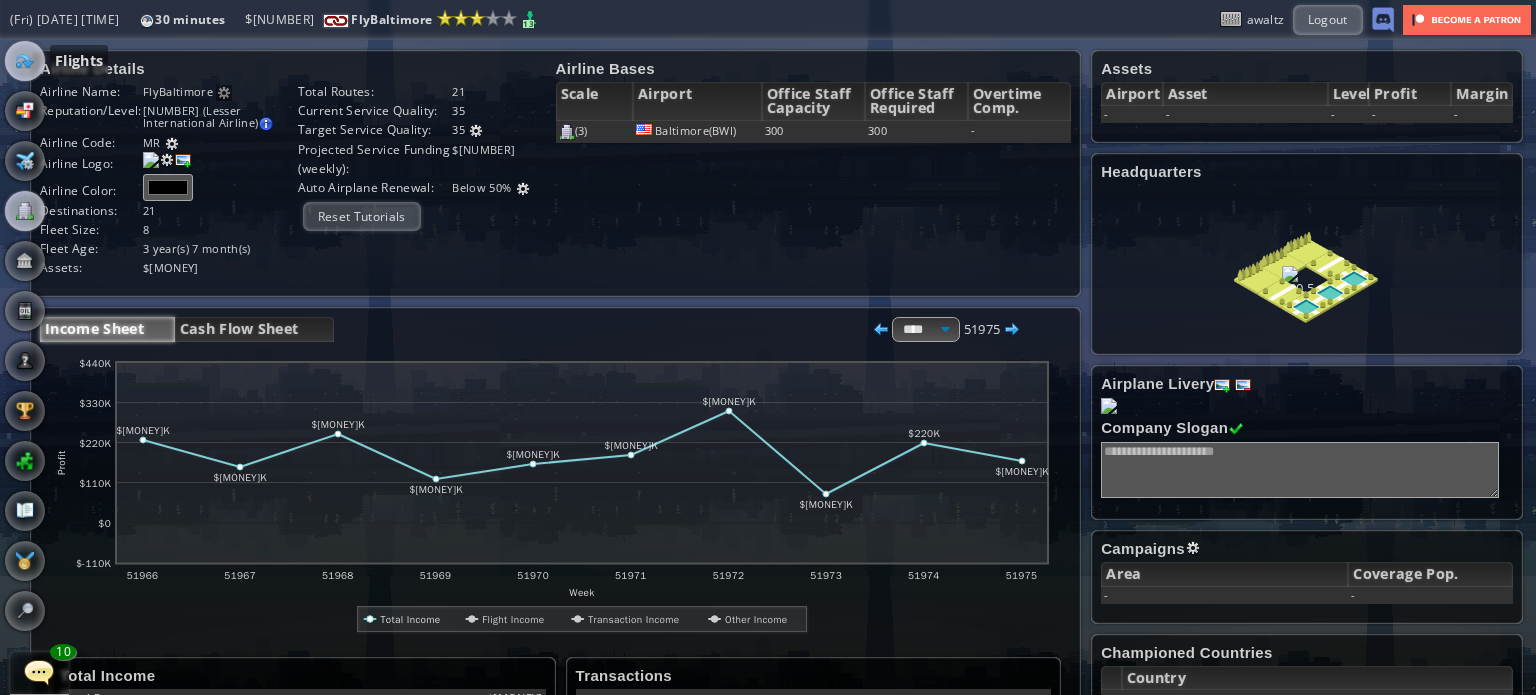 click at bounding box center [25, 61] 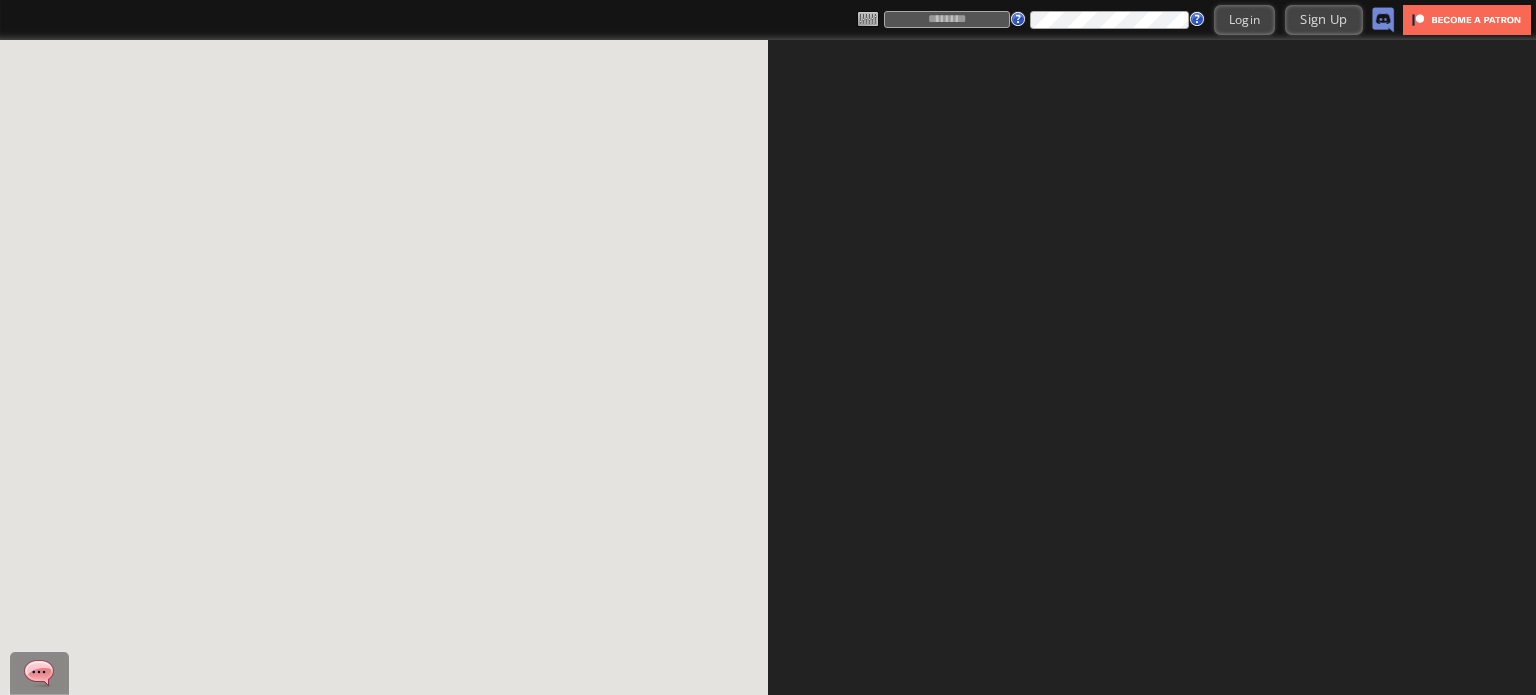 scroll, scrollTop: 0, scrollLeft: 0, axis: both 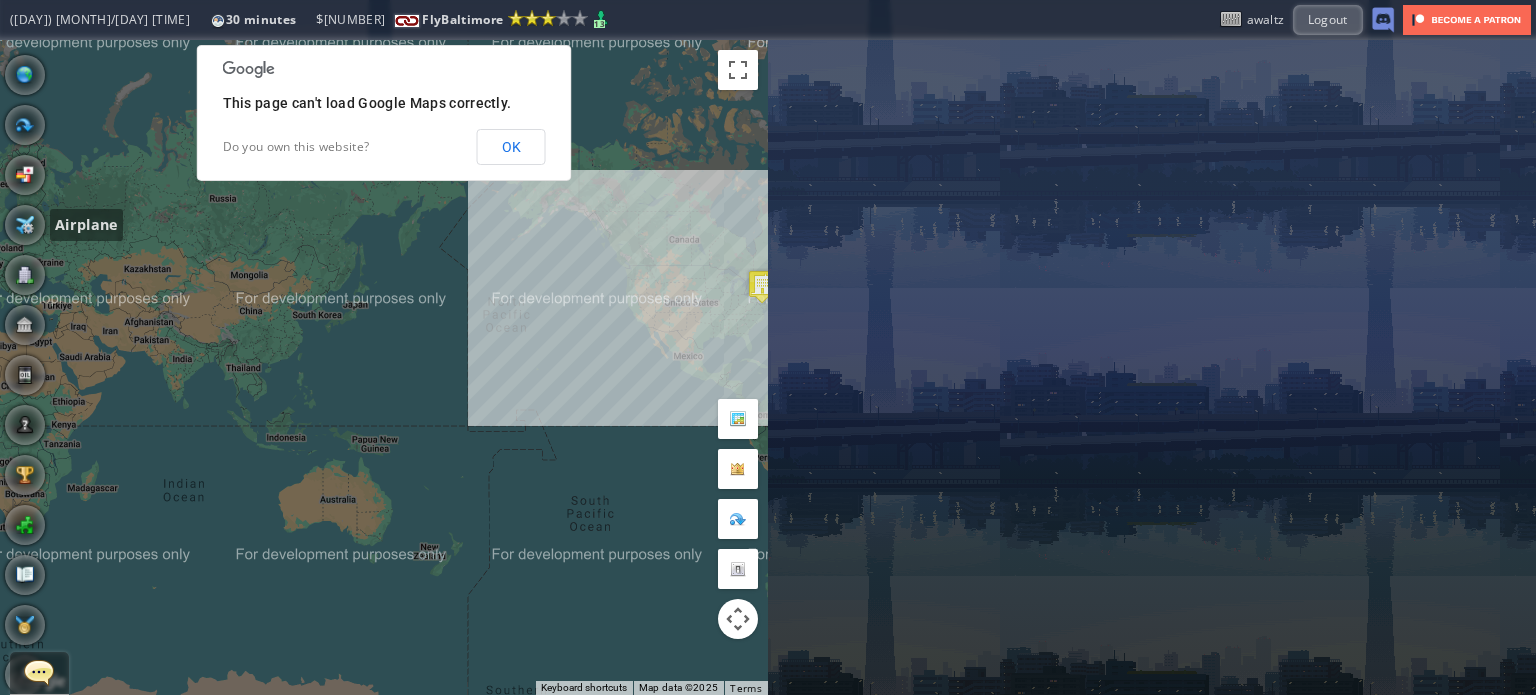 click at bounding box center (25, 225) 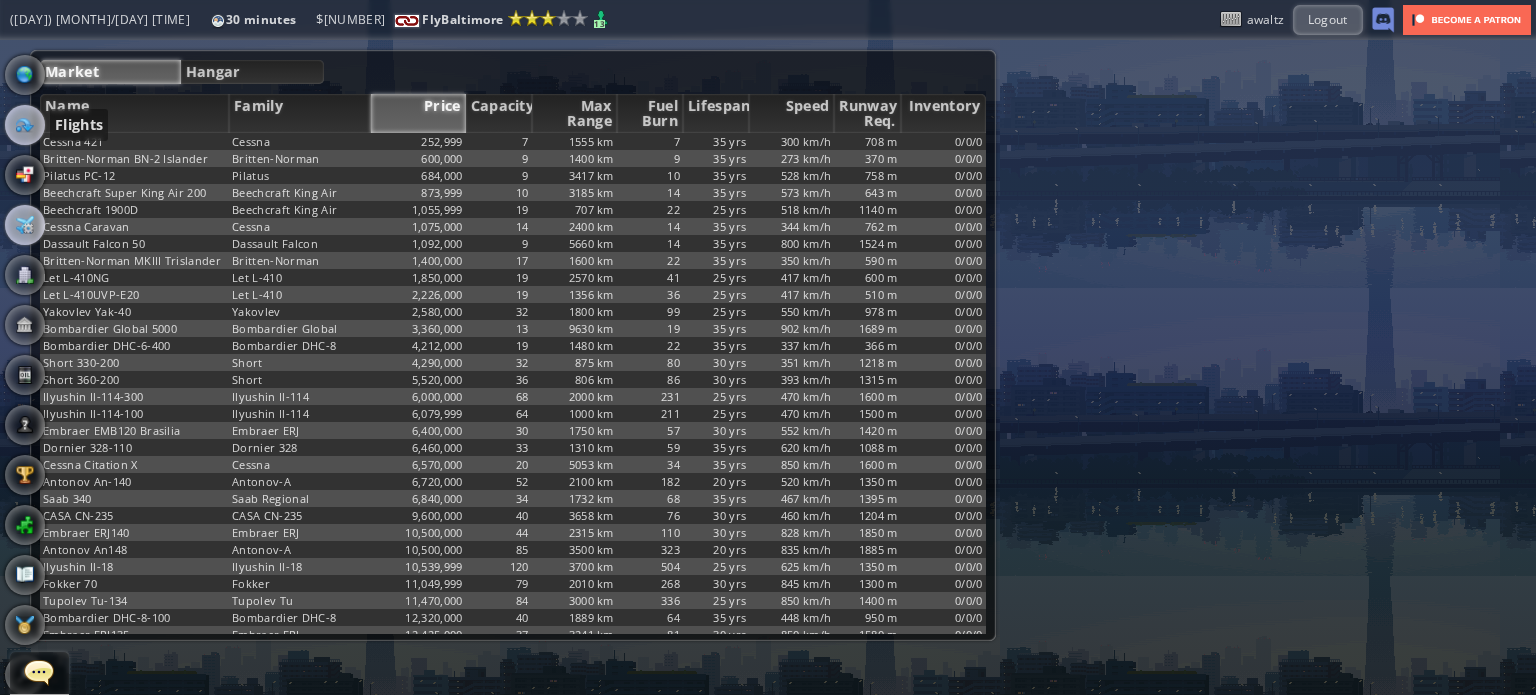 click at bounding box center [25, 125] 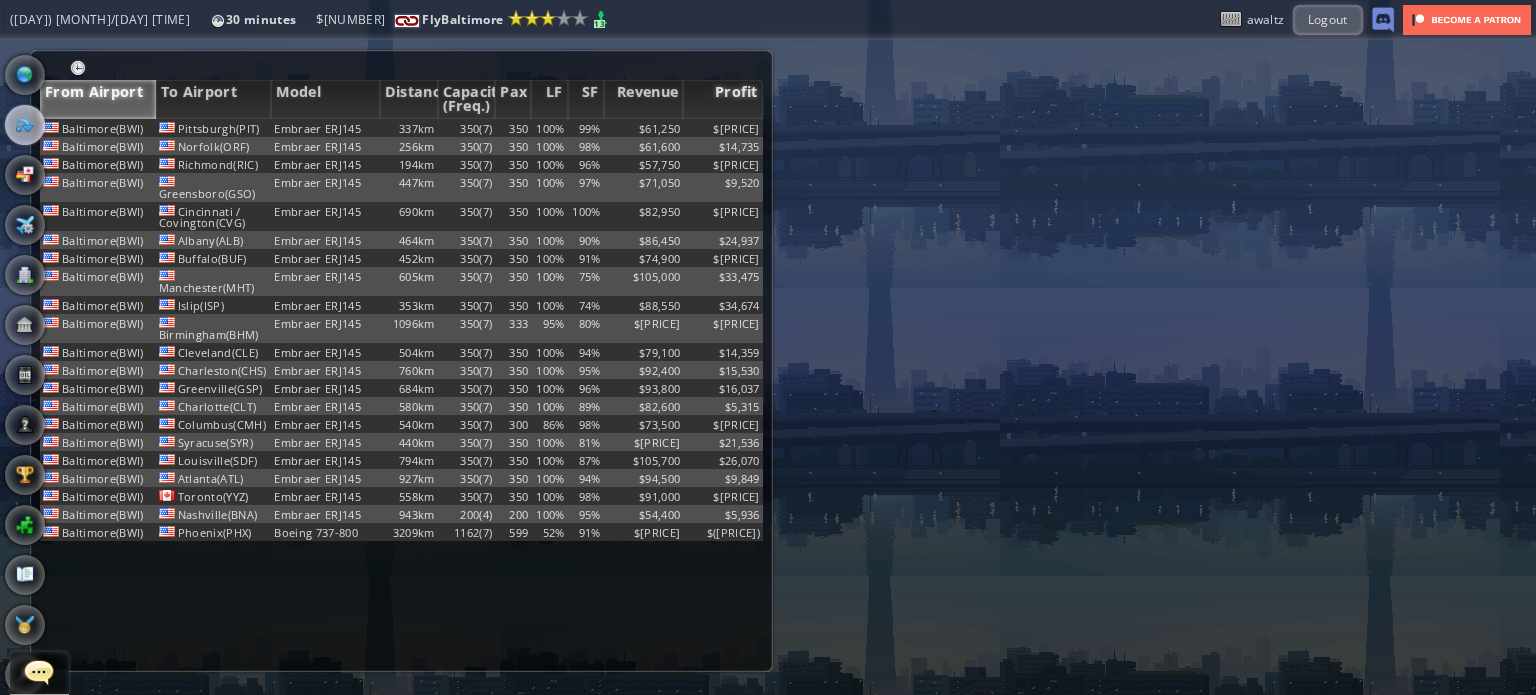 click on "Profit" at bounding box center [723, 99] 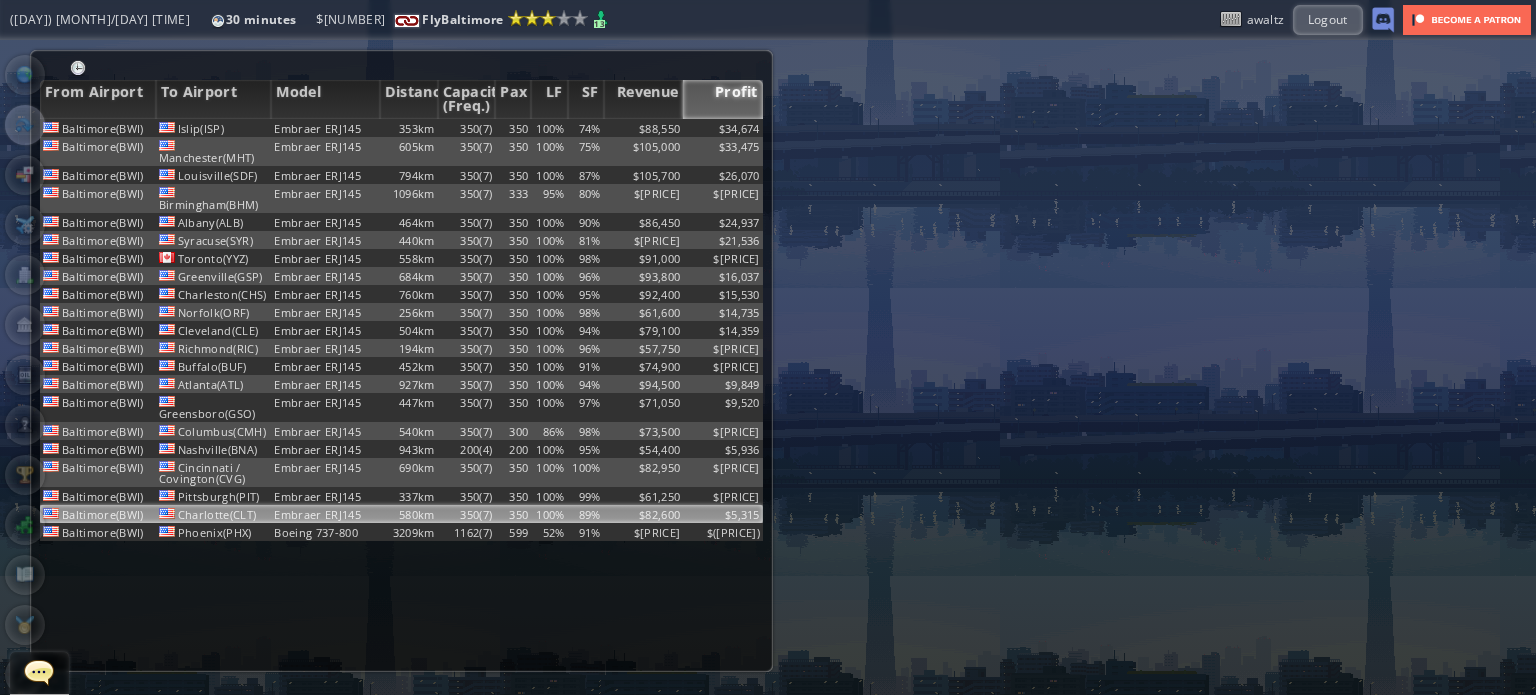 click on "$5,315" at bounding box center [723, 128] 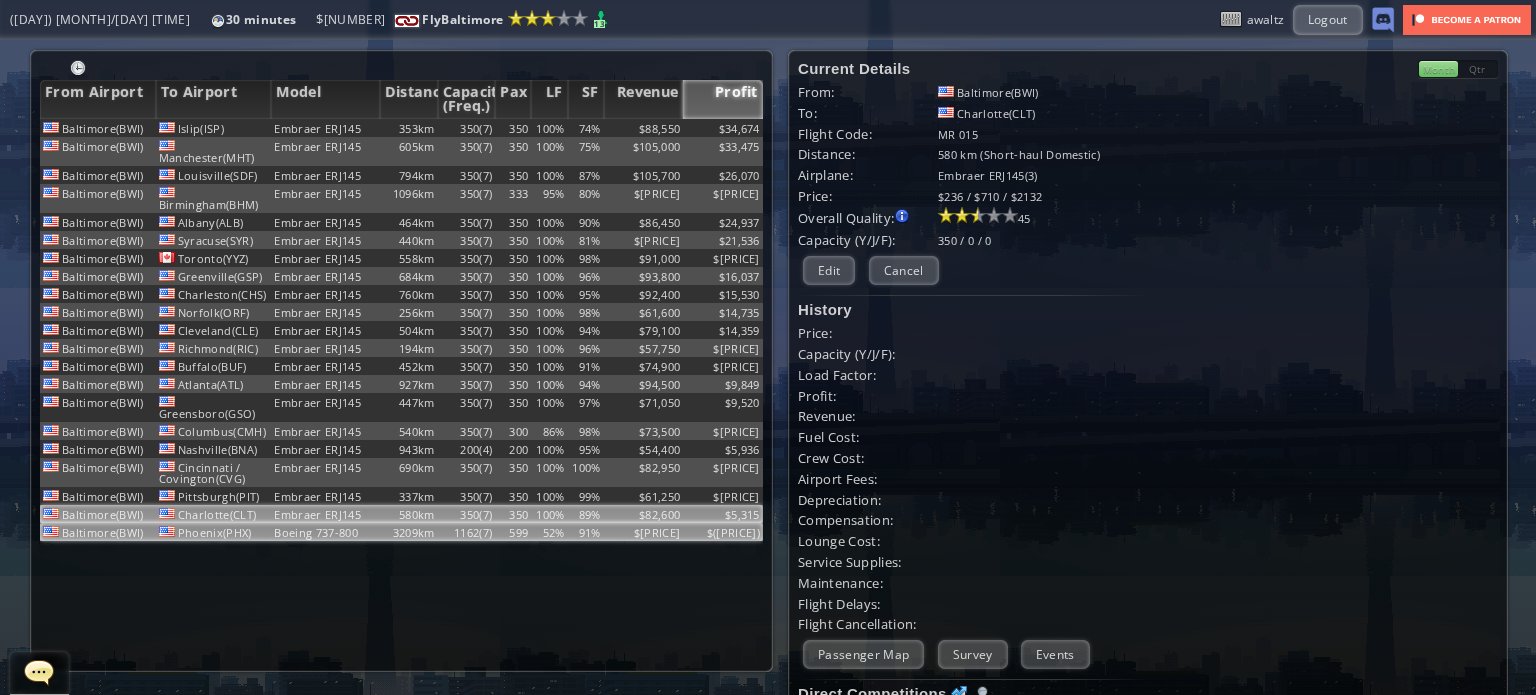 click on "$[PRICE]" at bounding box center (644, 128) 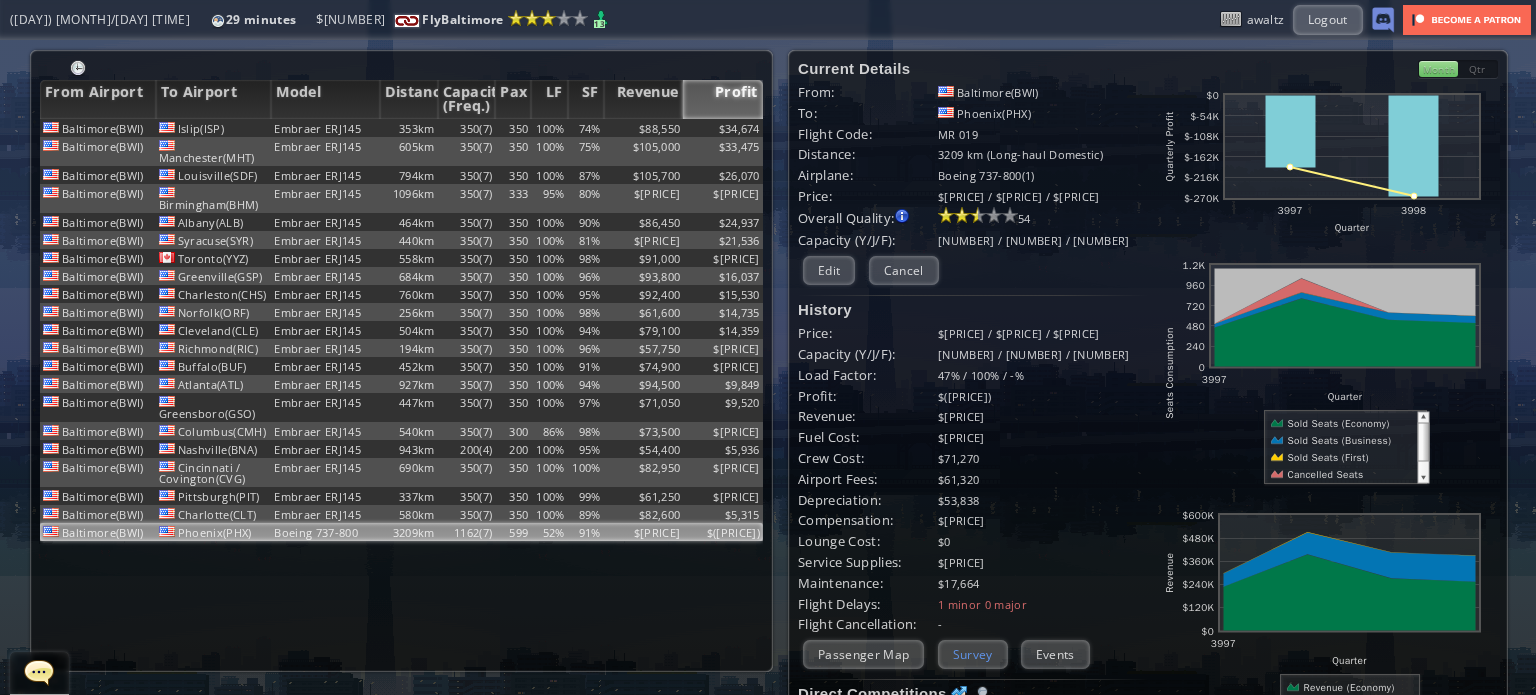 click on "Survey" at bounding box center (973, 654) 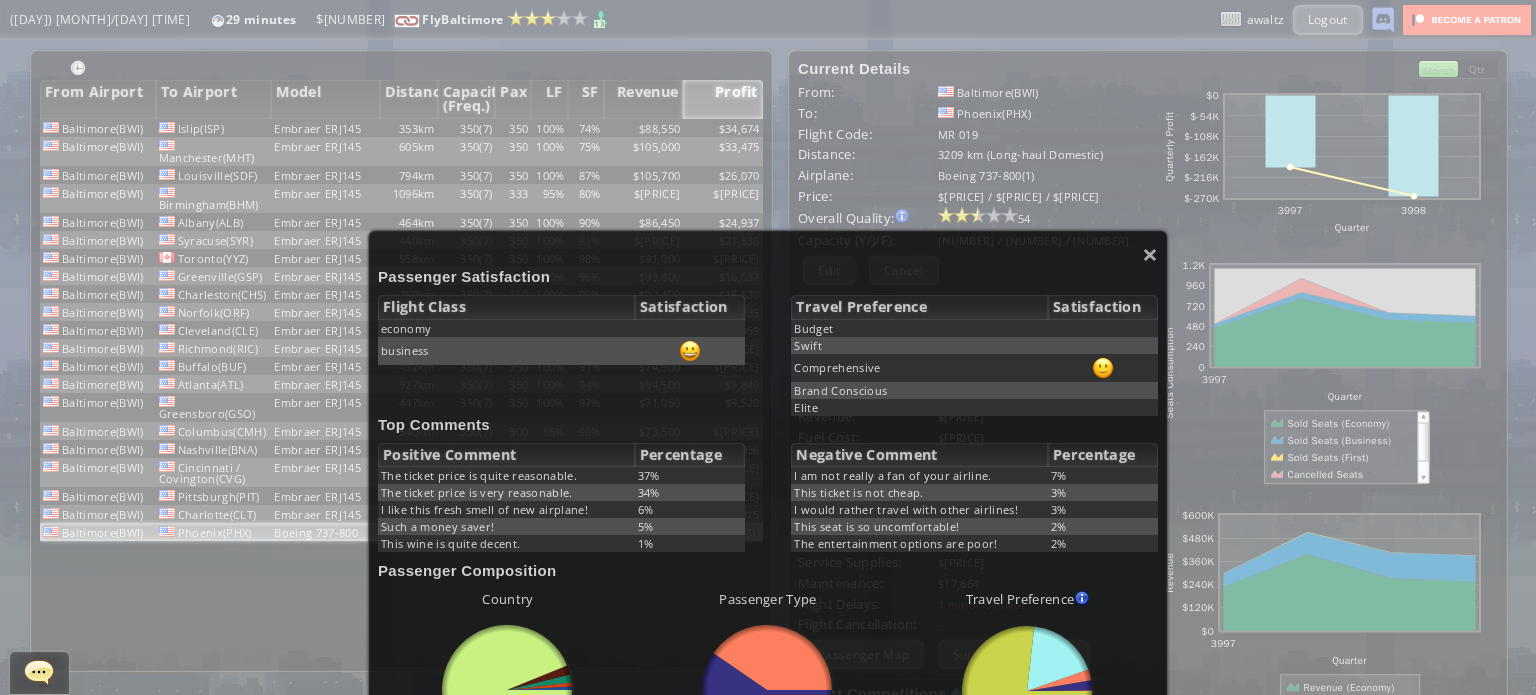 scroll, scrollTop: 200, scrollLeft: 0, axis: vertical 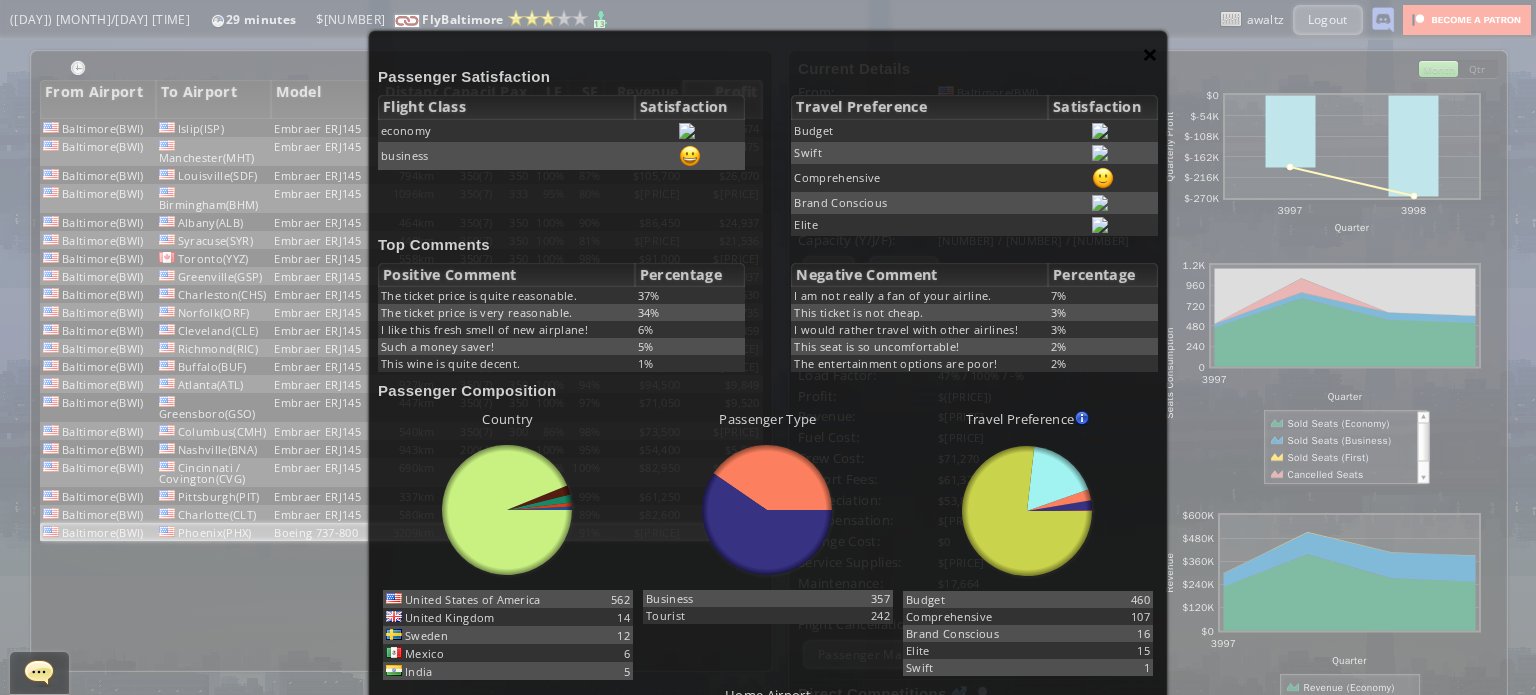 click on "×" at bounding box center [1150, 54] 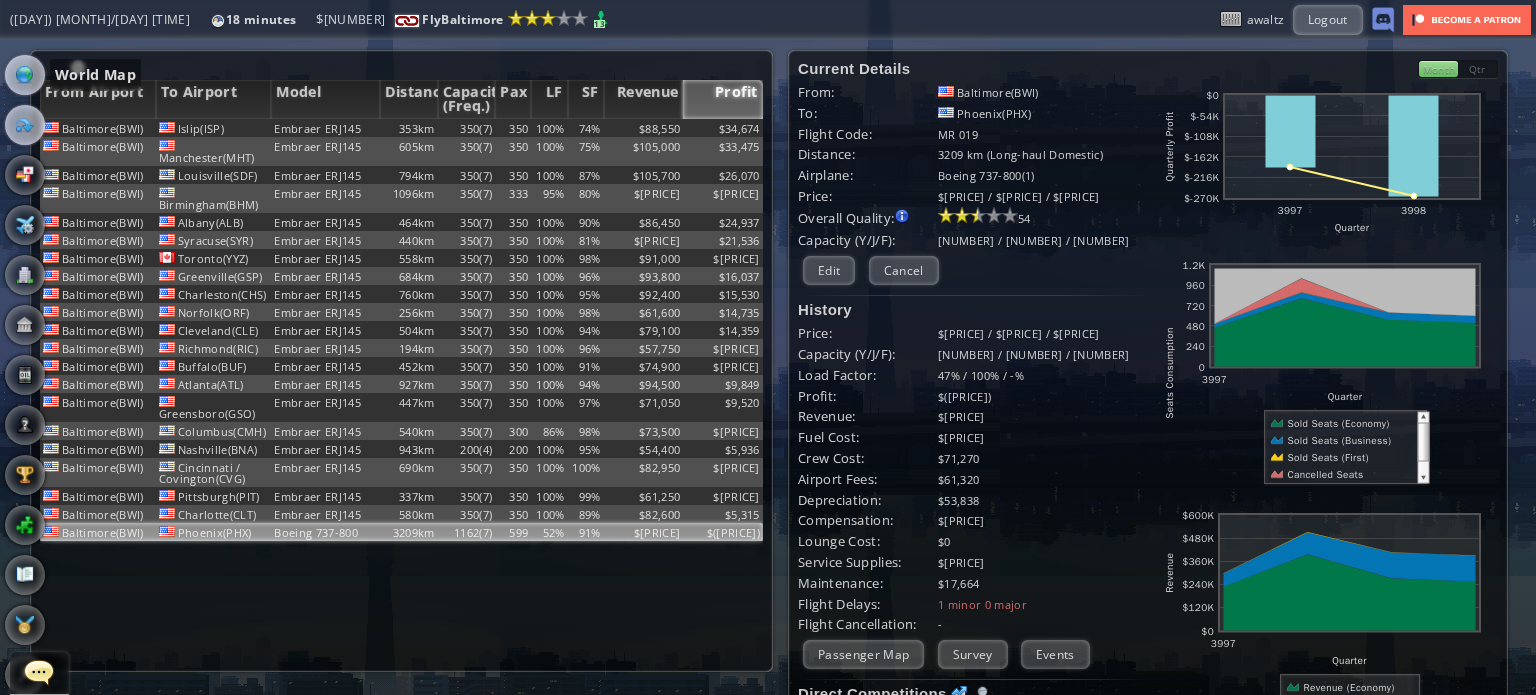 click at bounding box center [25, 75] 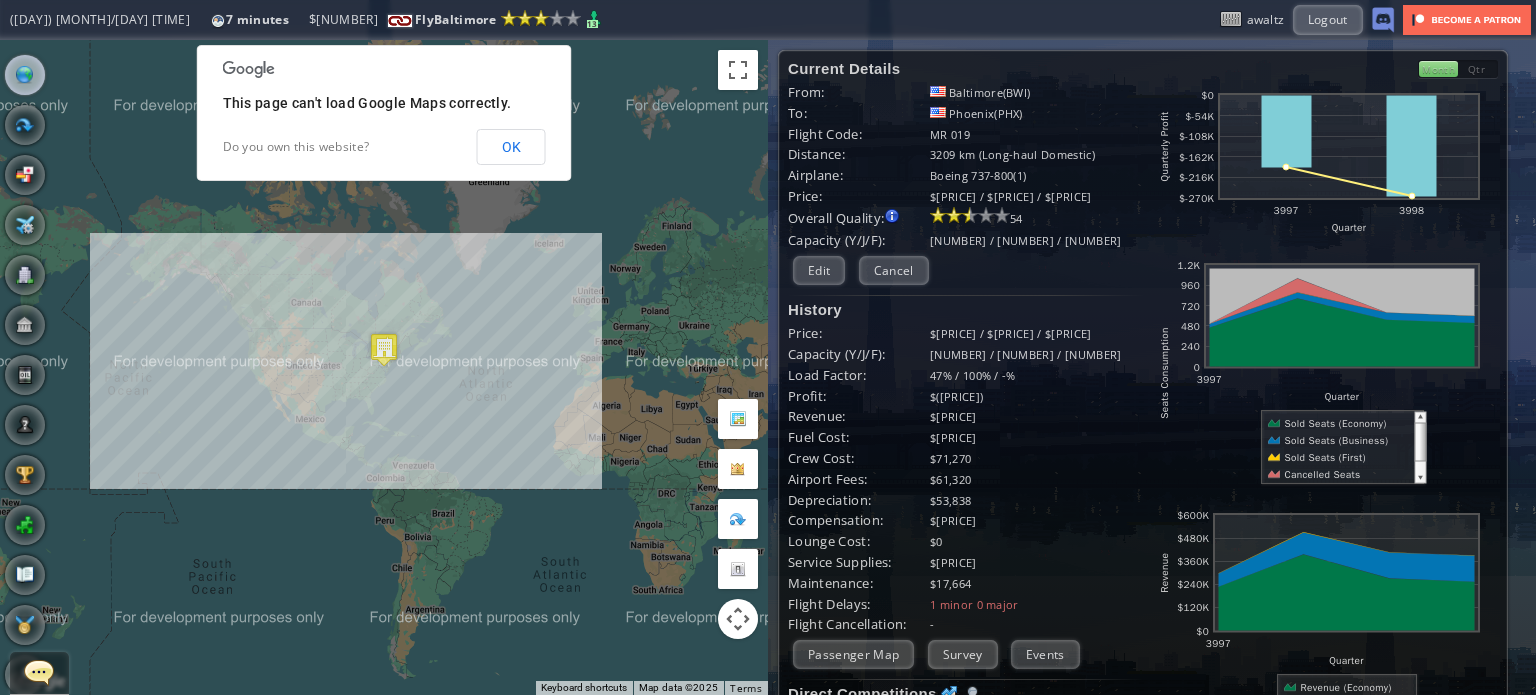 click at bounding box center (384, 349) 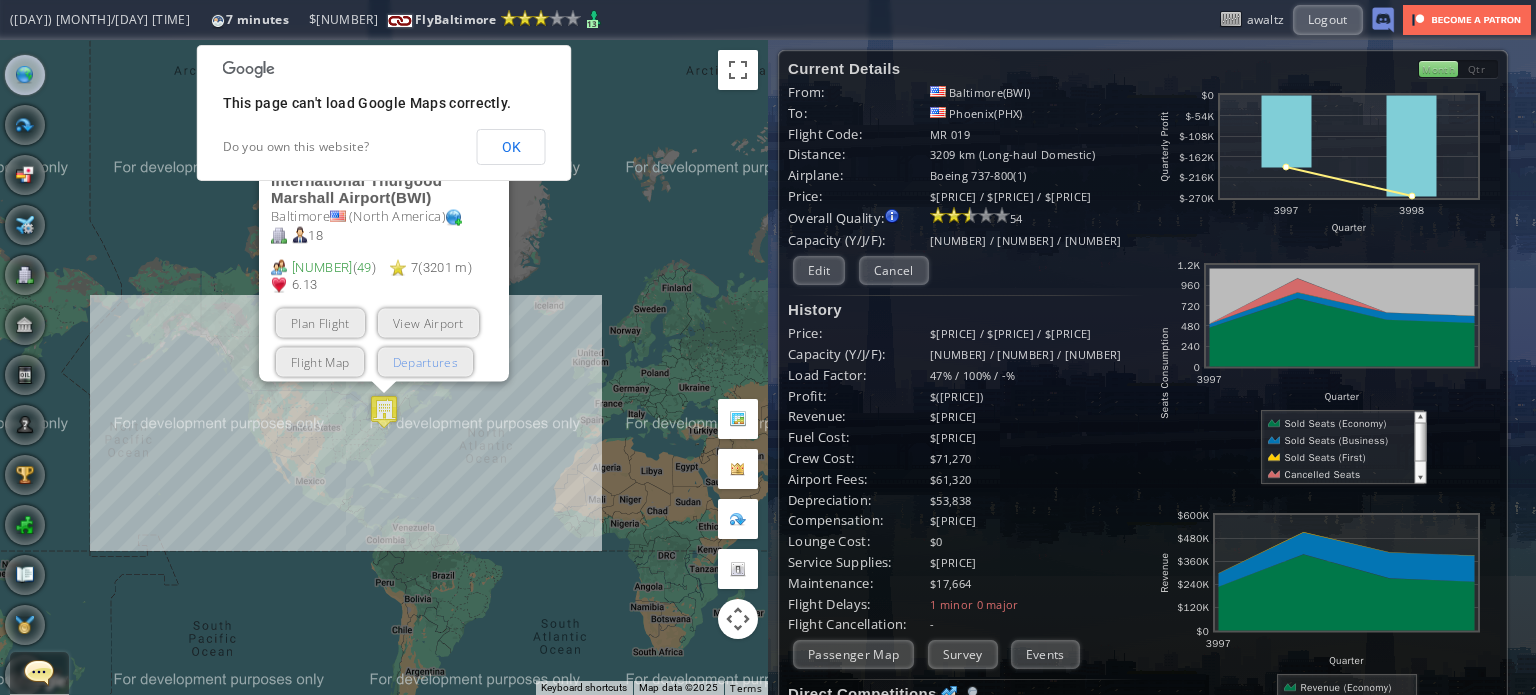 click on "Departures" at bounding box center [425, 361] 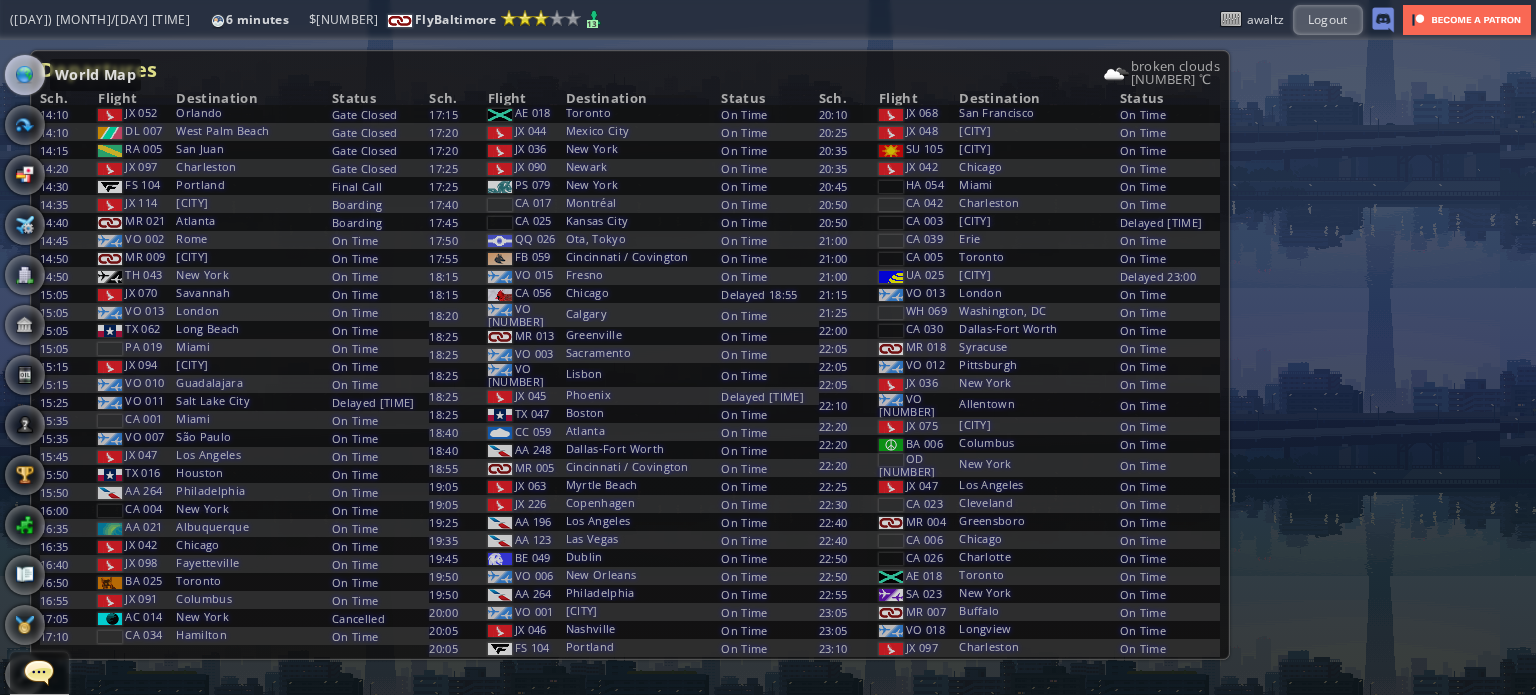 click at bounding box center [25, 75] 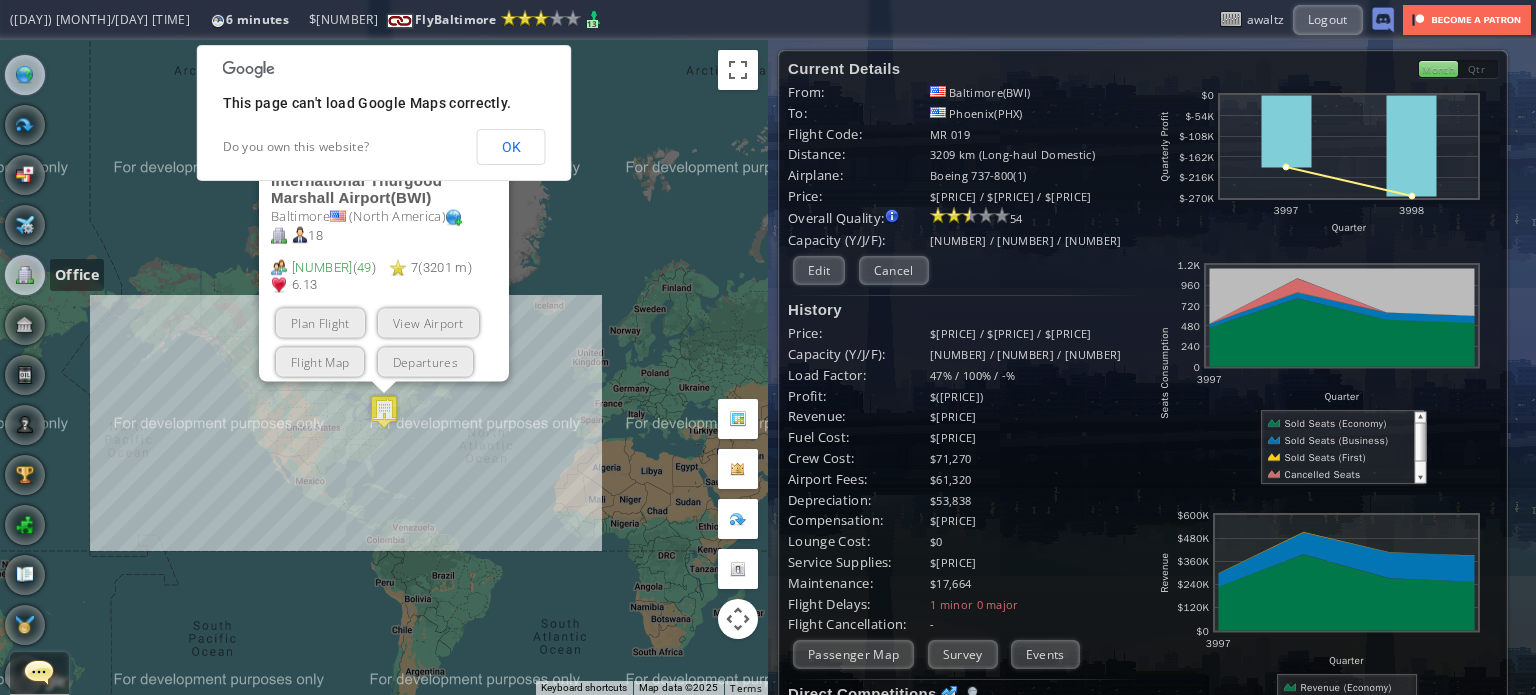 click at bounding box center [25, 275] 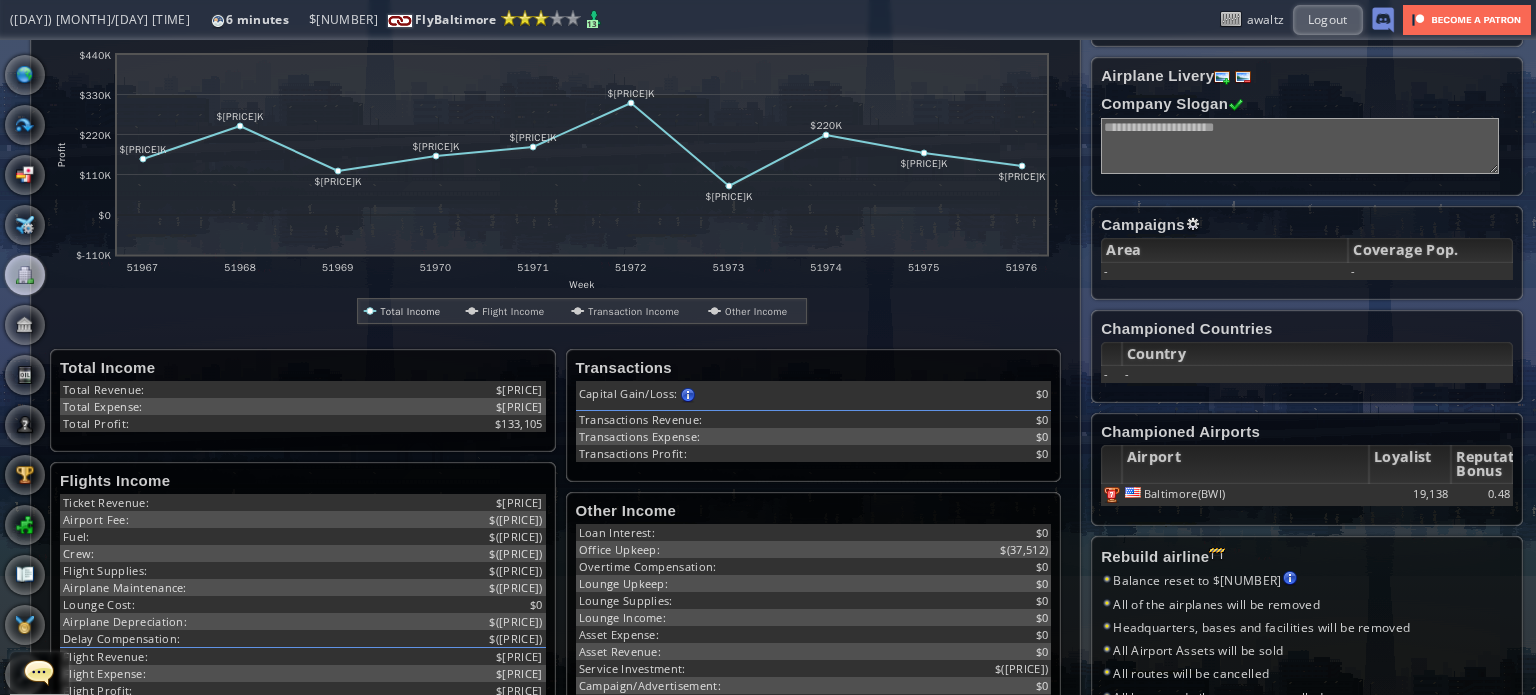 scroll, scrollTop: 263, scrollLeft: 0, axis: vertical 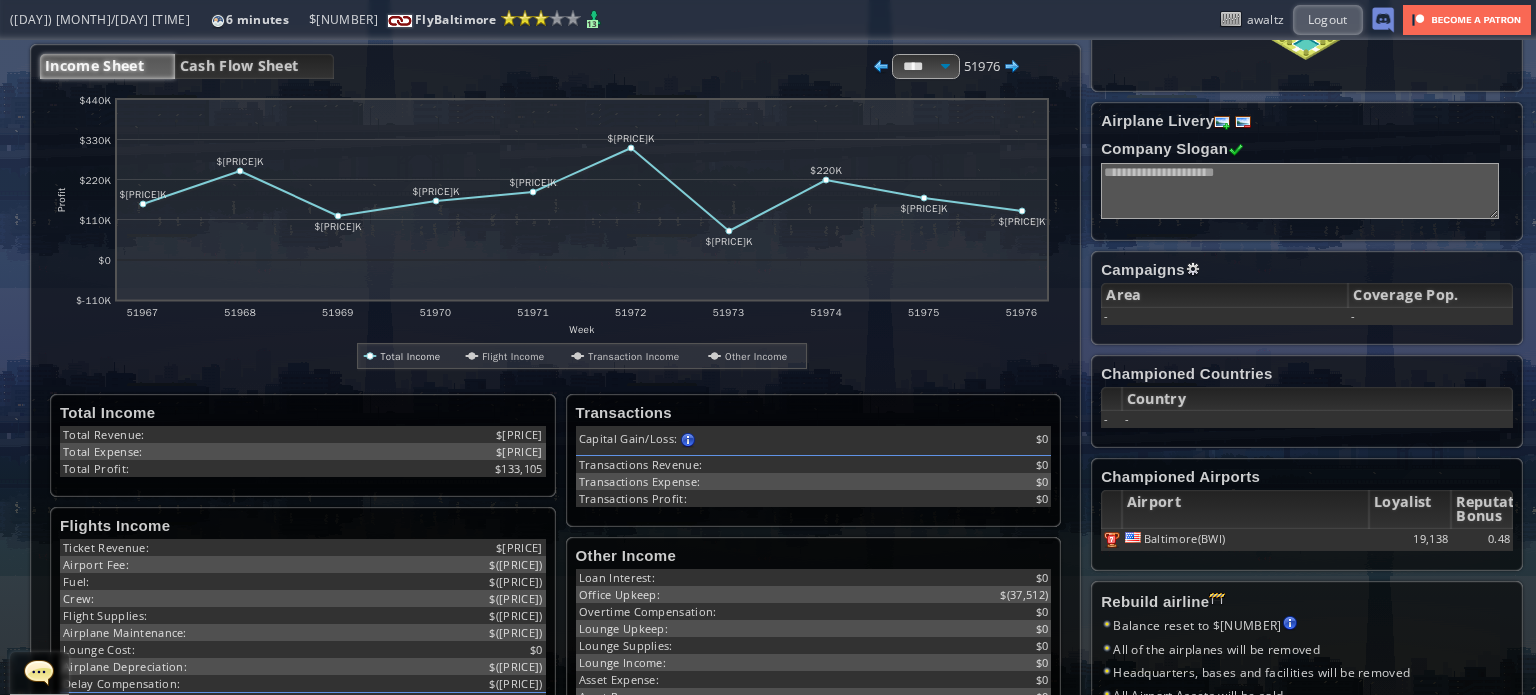 click at bounding box center [25, 75] 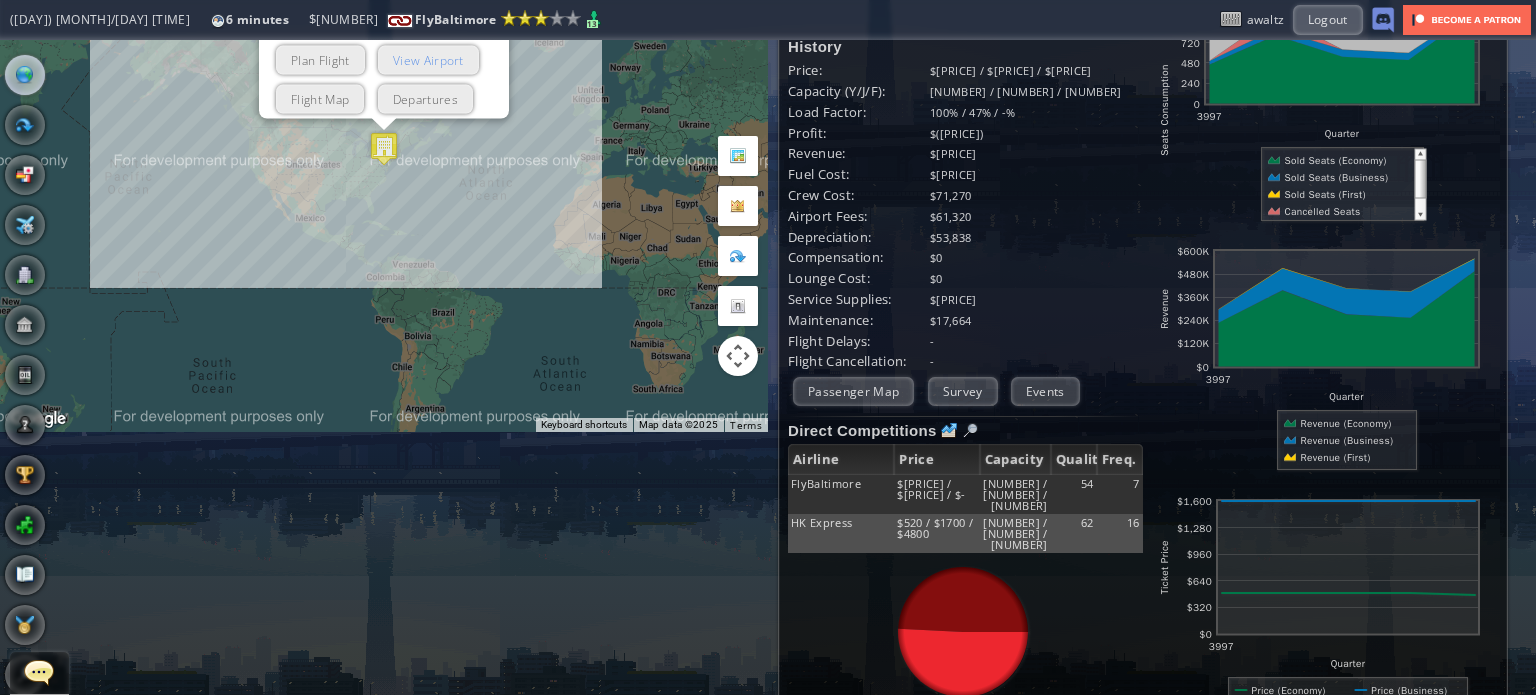click on "View Airport" at bounding box center (428, 59) 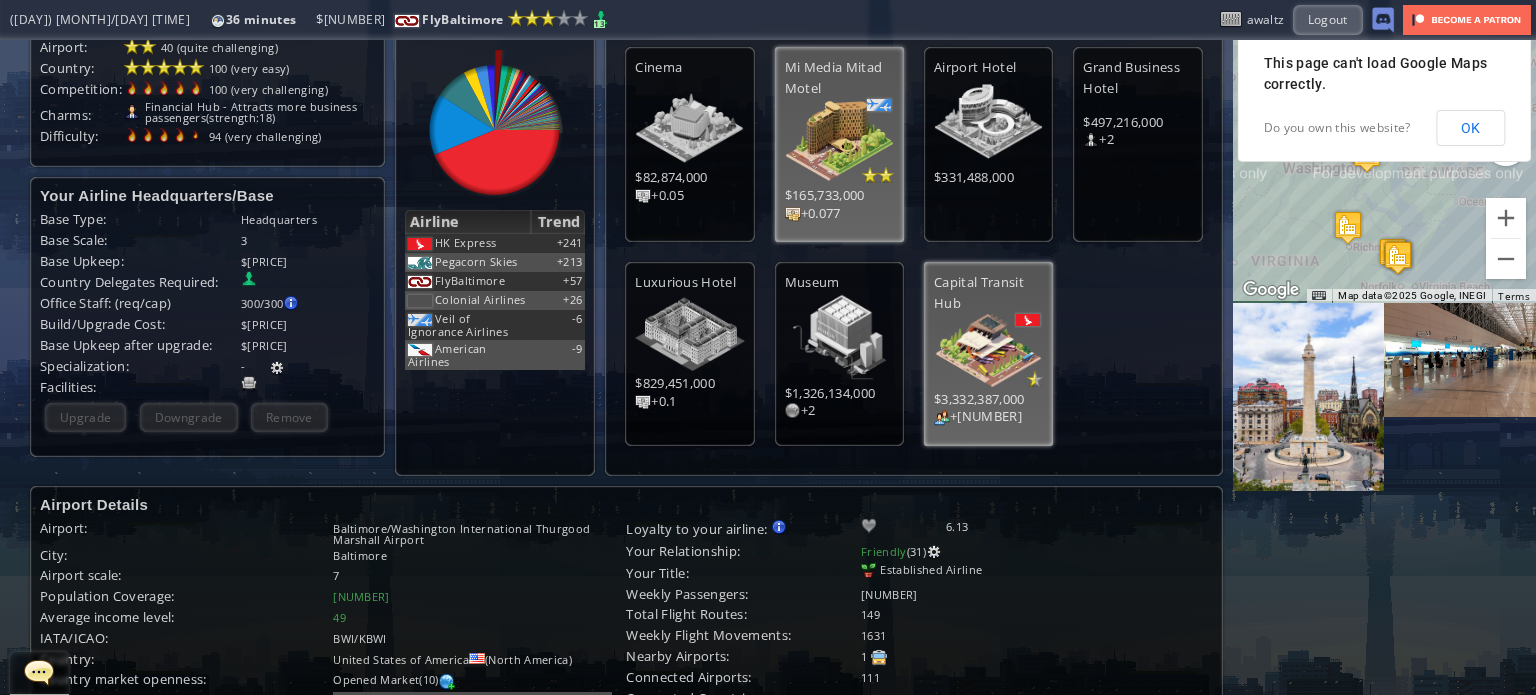 scroll, scrollTop: 0, scrollLeft: 0, axis: both 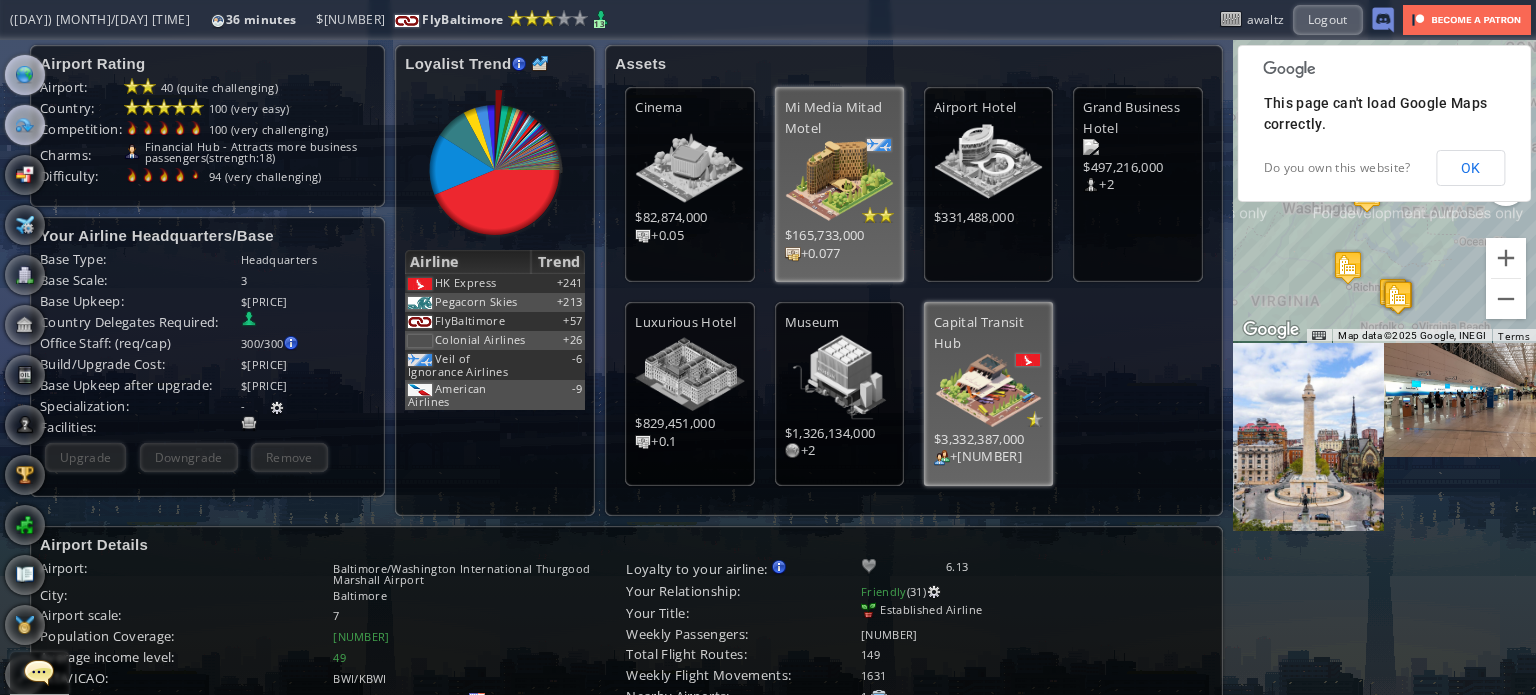 click at bounding box center (25, 125) 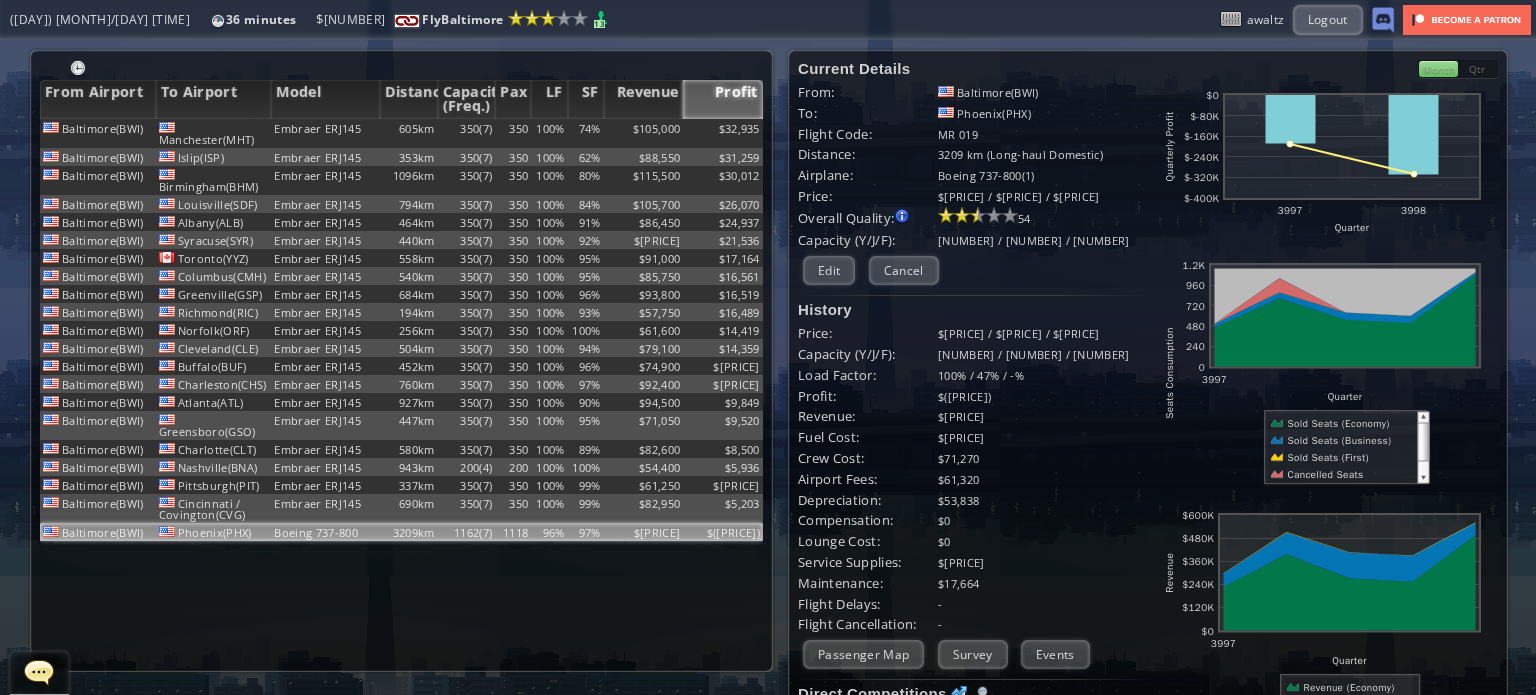 click on "$61,320" at bounding box center [1043, 479] 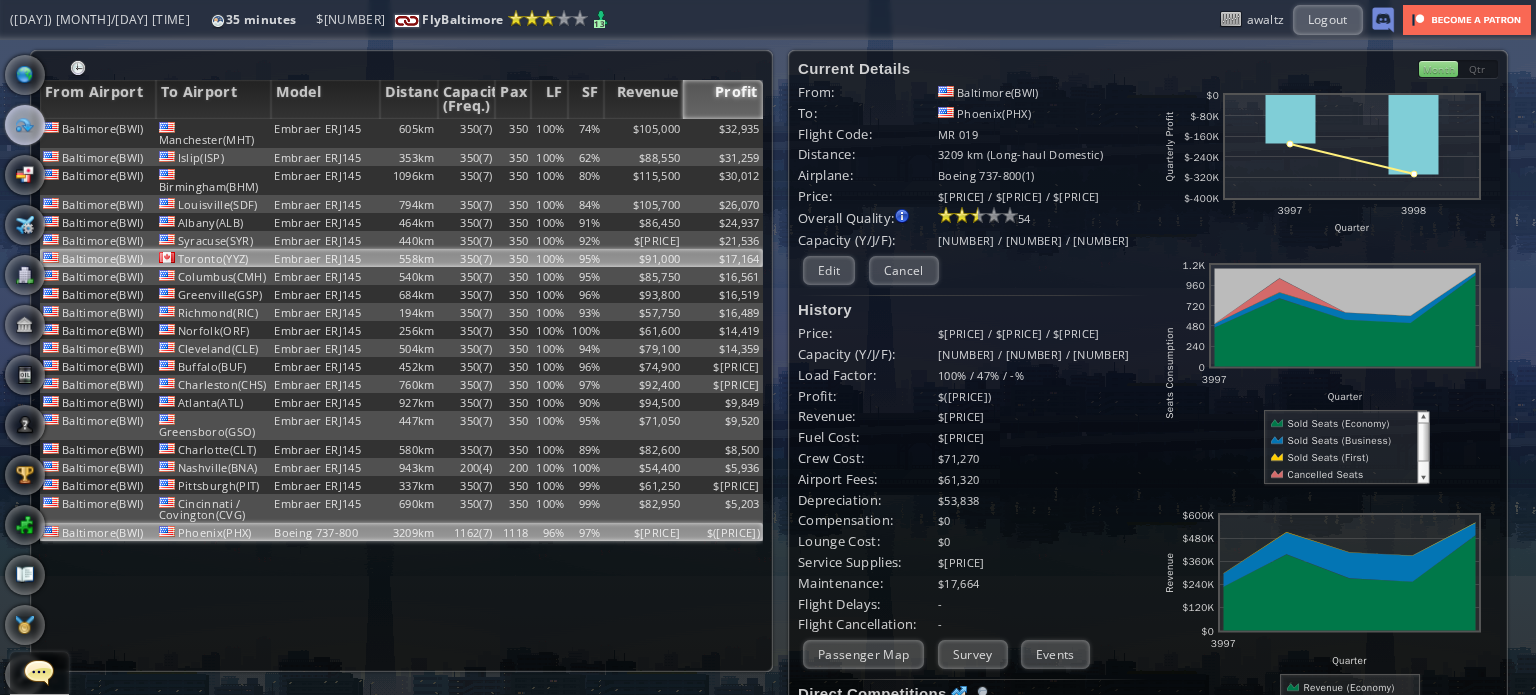 click on "350(7)" at bounding box center (467, 133) 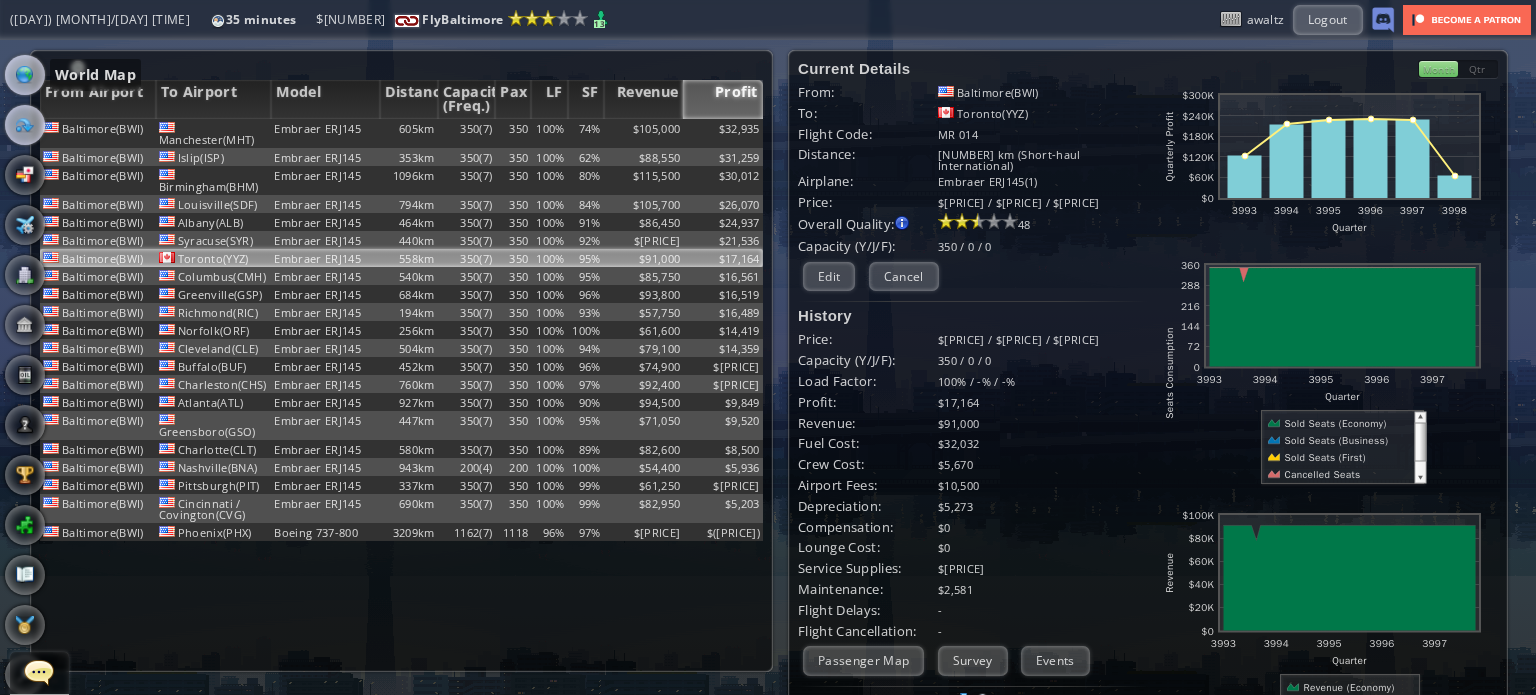 click at bounding box center [25, 75] 